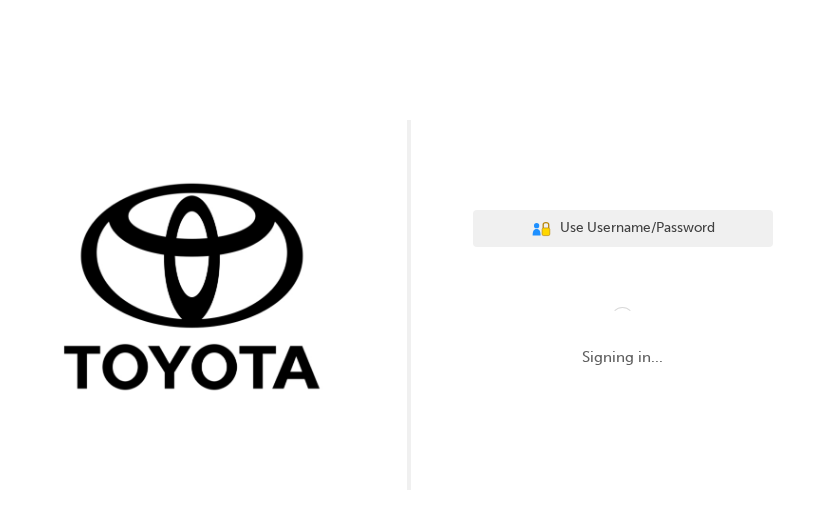 scroll, scrollTop: 0, scrollLeft: 0, axis: both 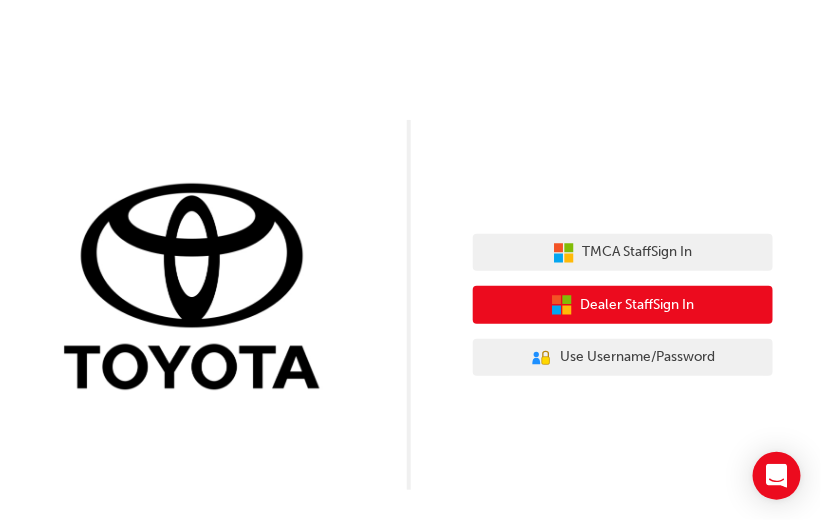 click on "Dealer Staff  Sign In" at bounding box center (638, 305) 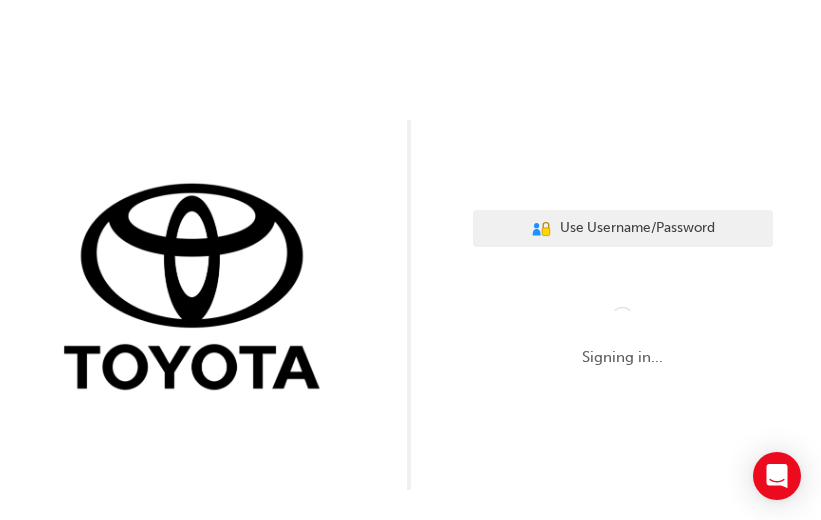 scroll, scrollTop: 0, scrollLeft: 0, axis: both 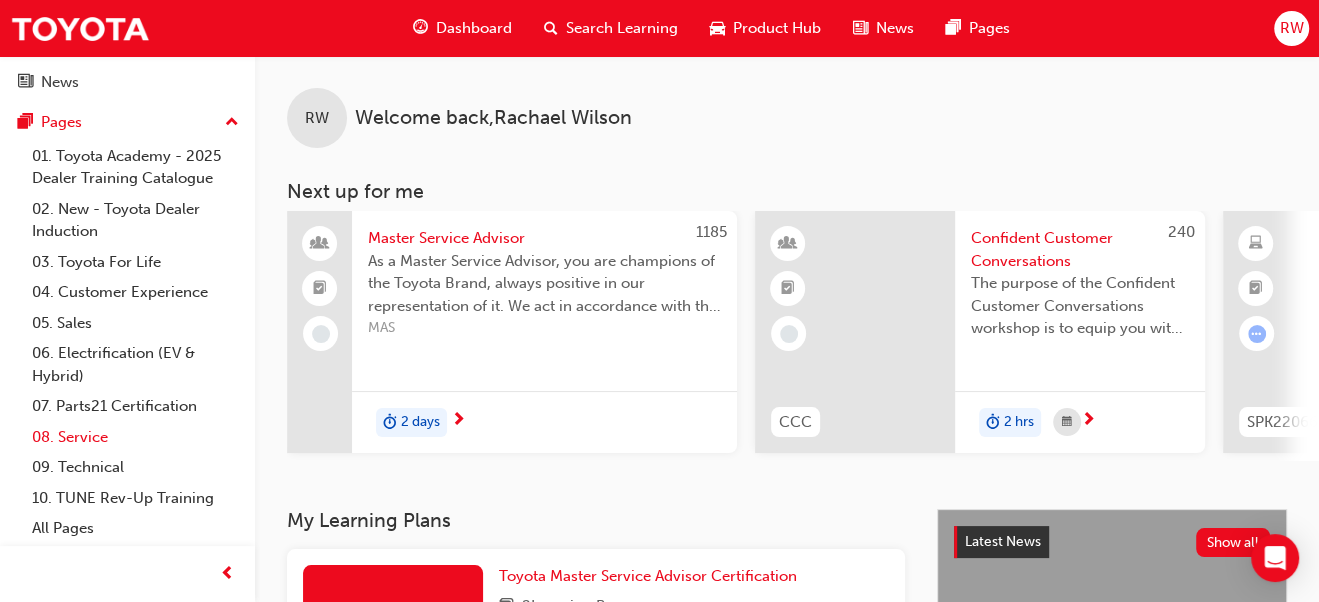 click on "08. Service" at bounding box center (135, 437) 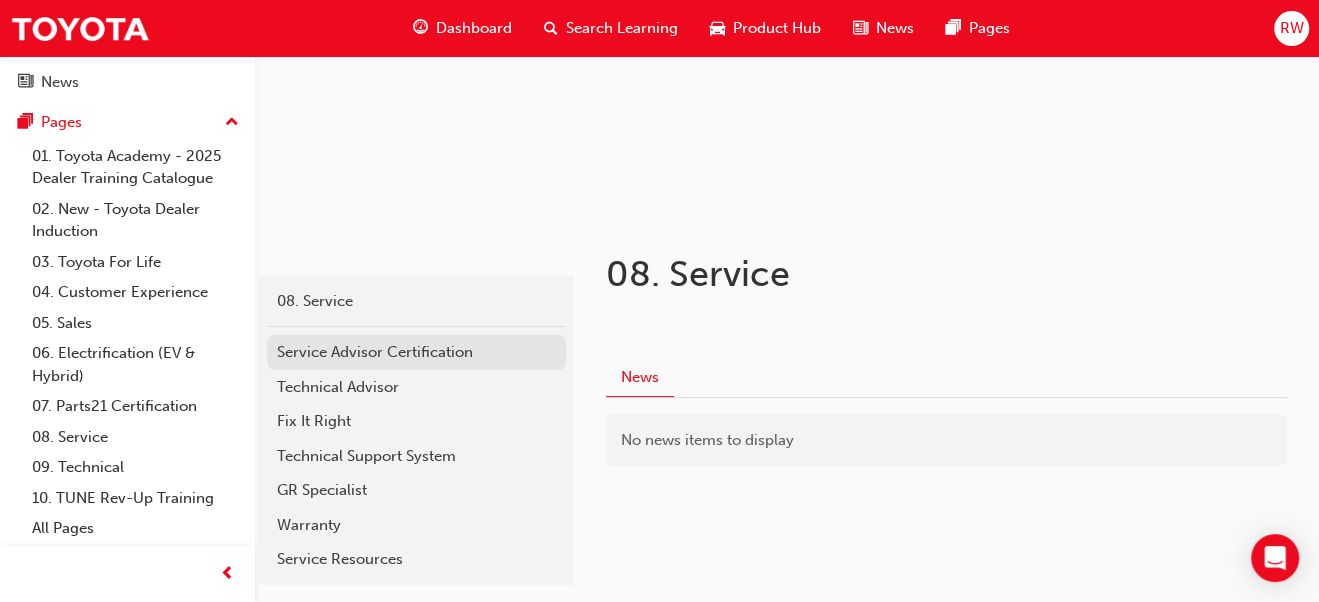 scroll, scrollTop: 300, scrollLeft: 0, axis: vertical 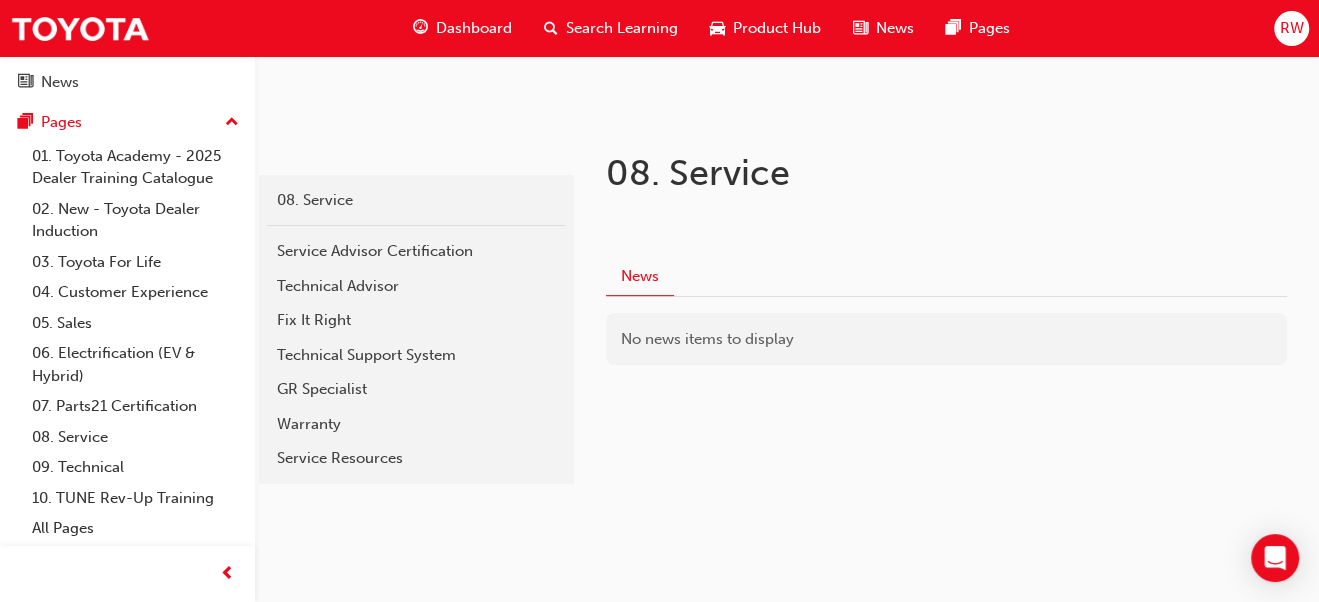 click on "Product Hub" at bounding box center [777, 28] 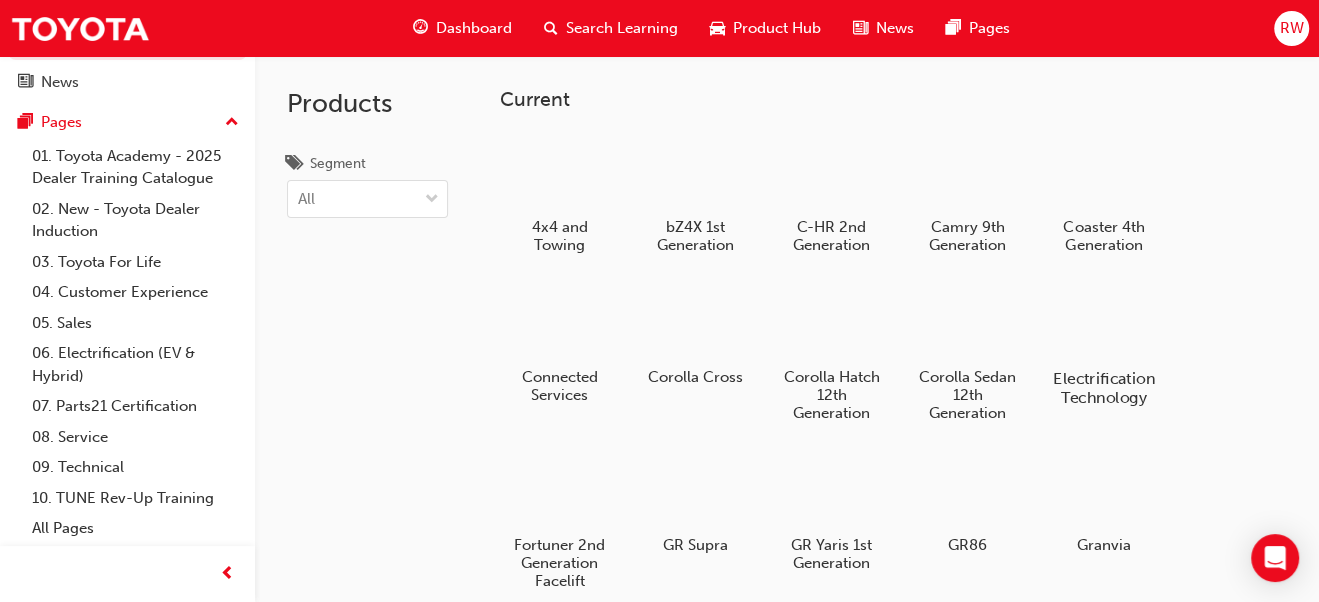 scroll, scrollTop: 99, scrollLeft: 0, axis: vertical 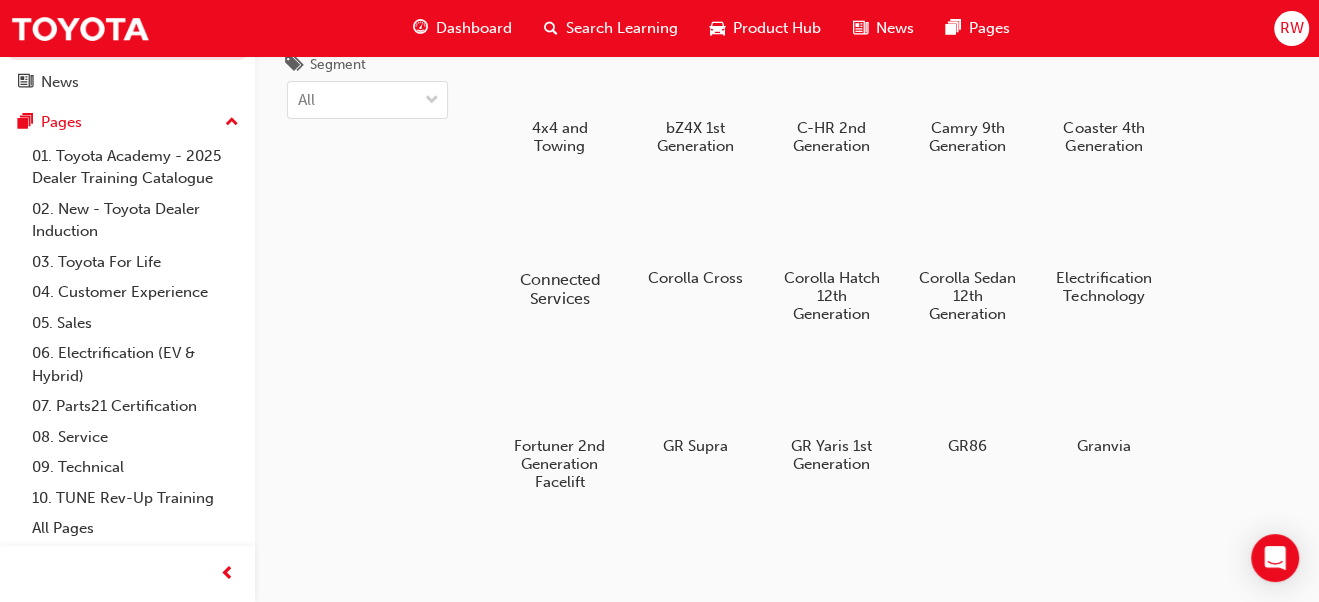 click at bounding box center (559, 221) 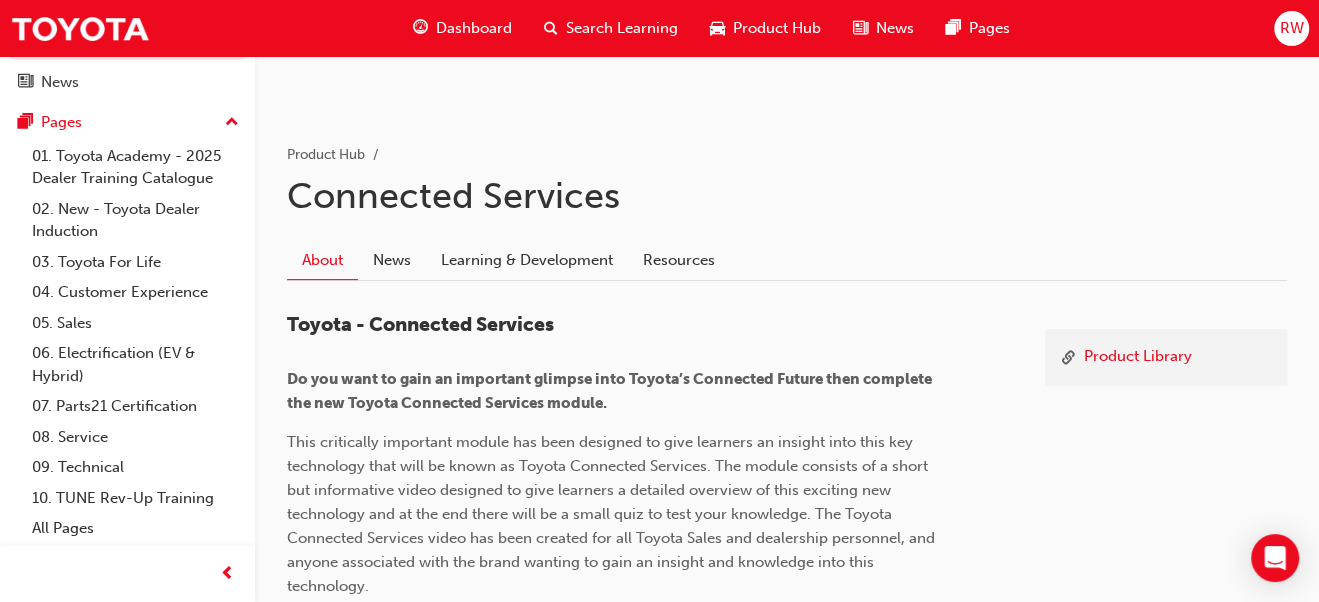 scroll, scrollTop: 399, scrollLeft: 0, axis: vertical 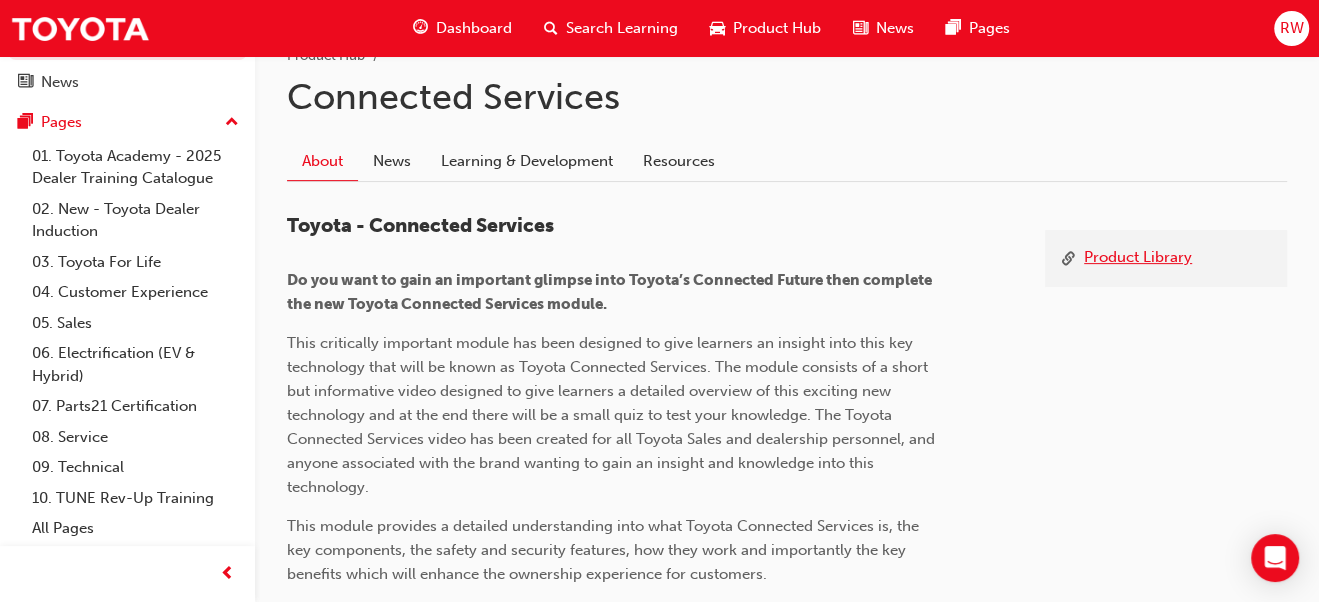 click on "Product Library" at bounding box center (1138, 258) 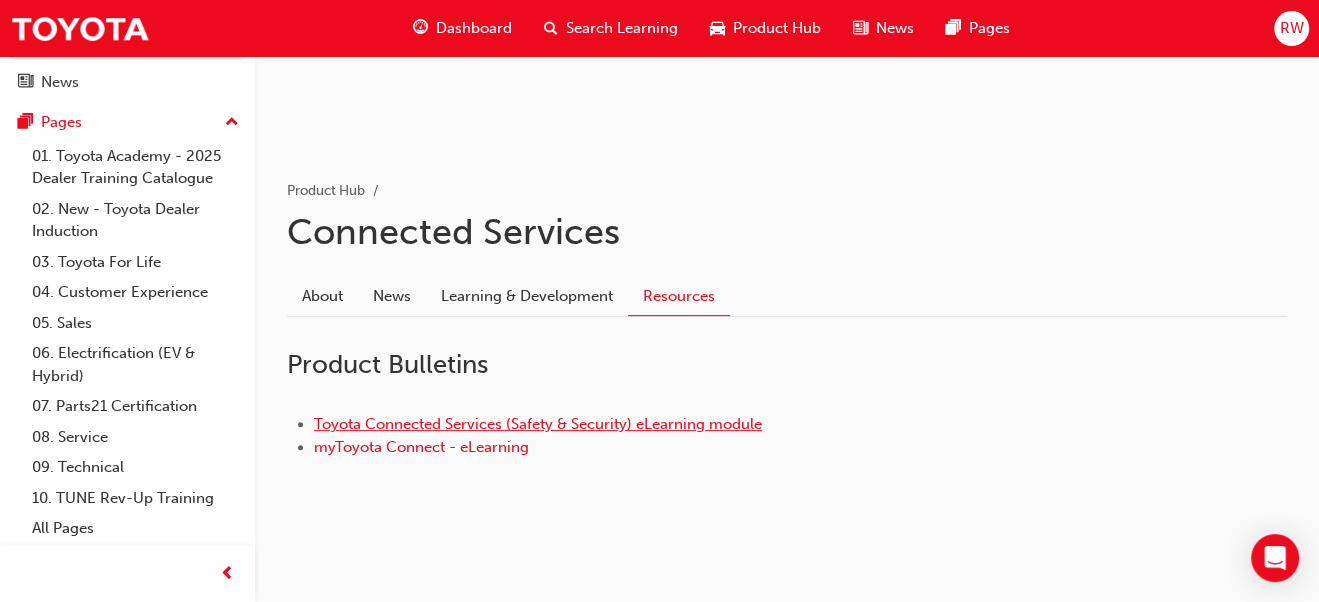 click on "Toyota Connected Services (Safety & Security) eLearning module" at bounding box center (538, 424) 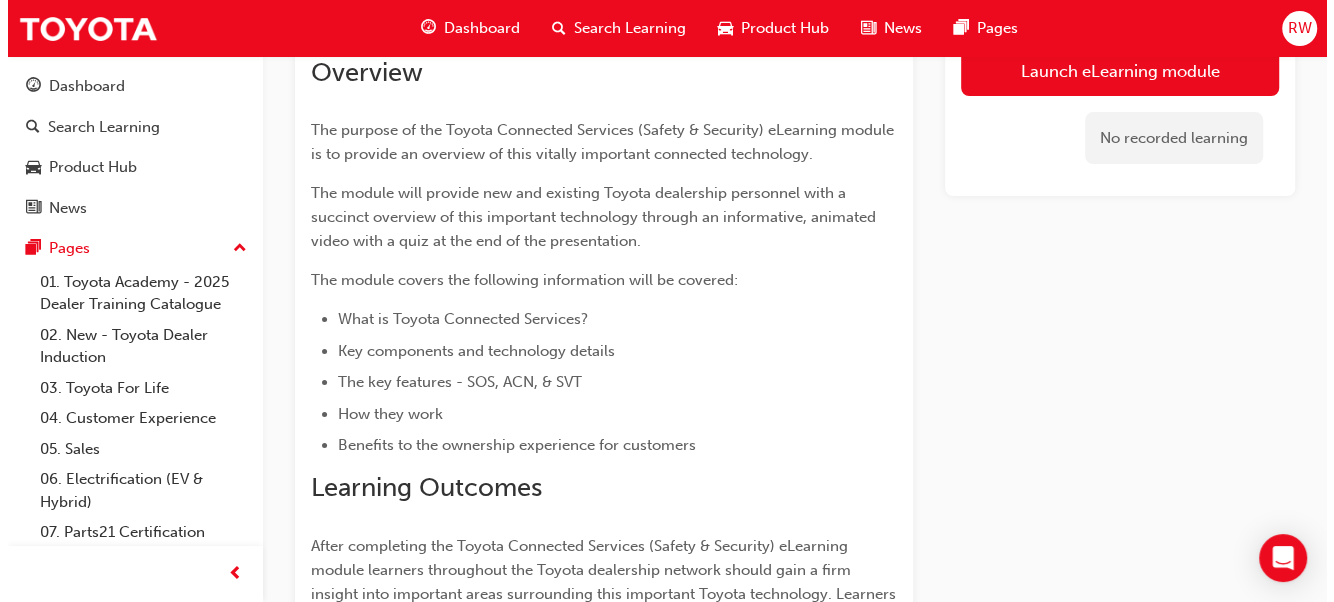 scroll, scrollTop: 0, scrollLeft: 0, axis: both 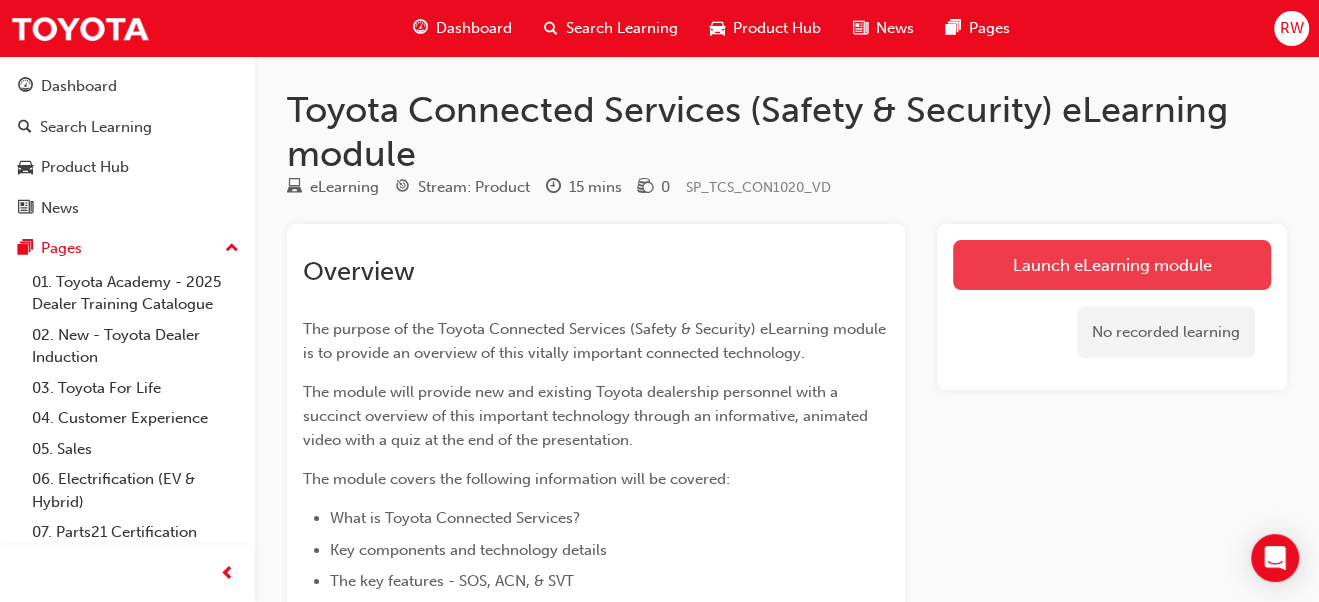 click on "Launch eLearning module" at bounding box center [1112, 265] 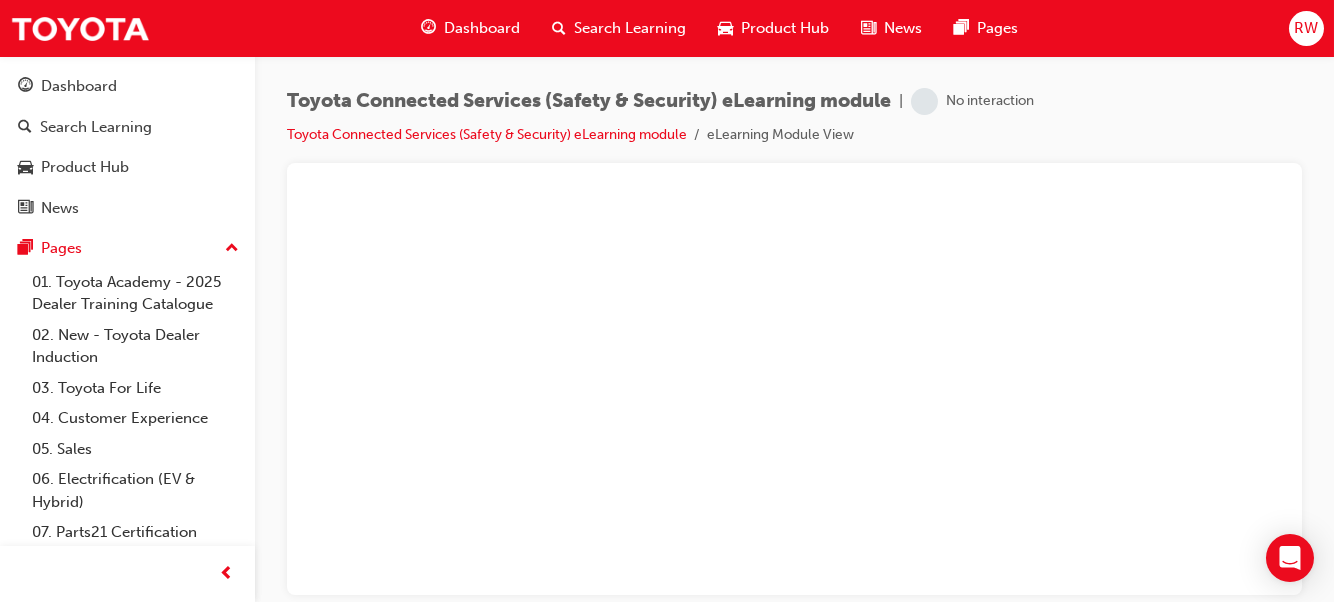 scroll, scrollTop: 0, scrollLeft: 0, axis: both 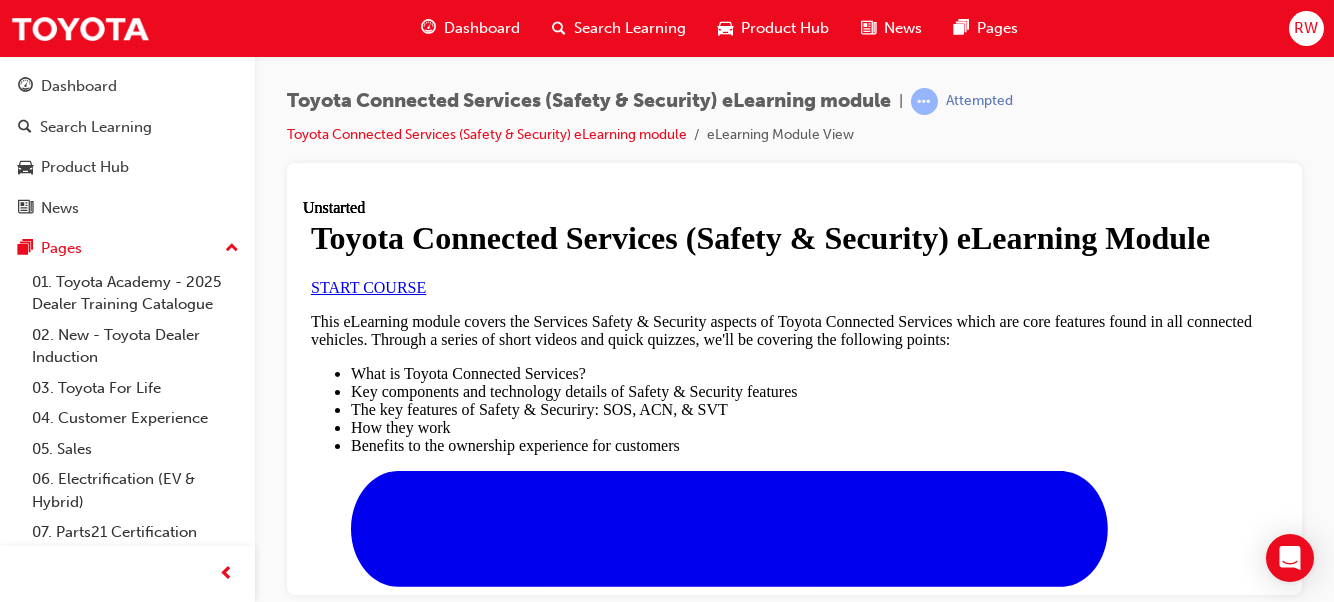 click on "START COURSE" at bounding box center (368, 286) 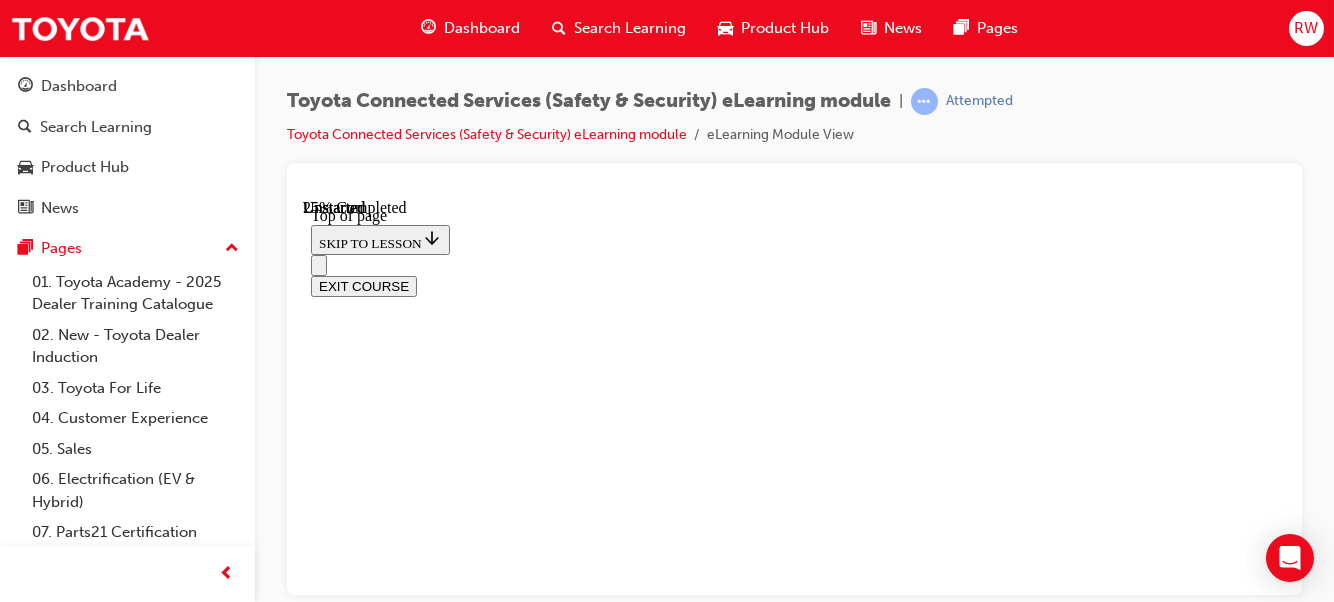 scroll, scrollTop: 449, scrollLeft: 0, axis: vertical 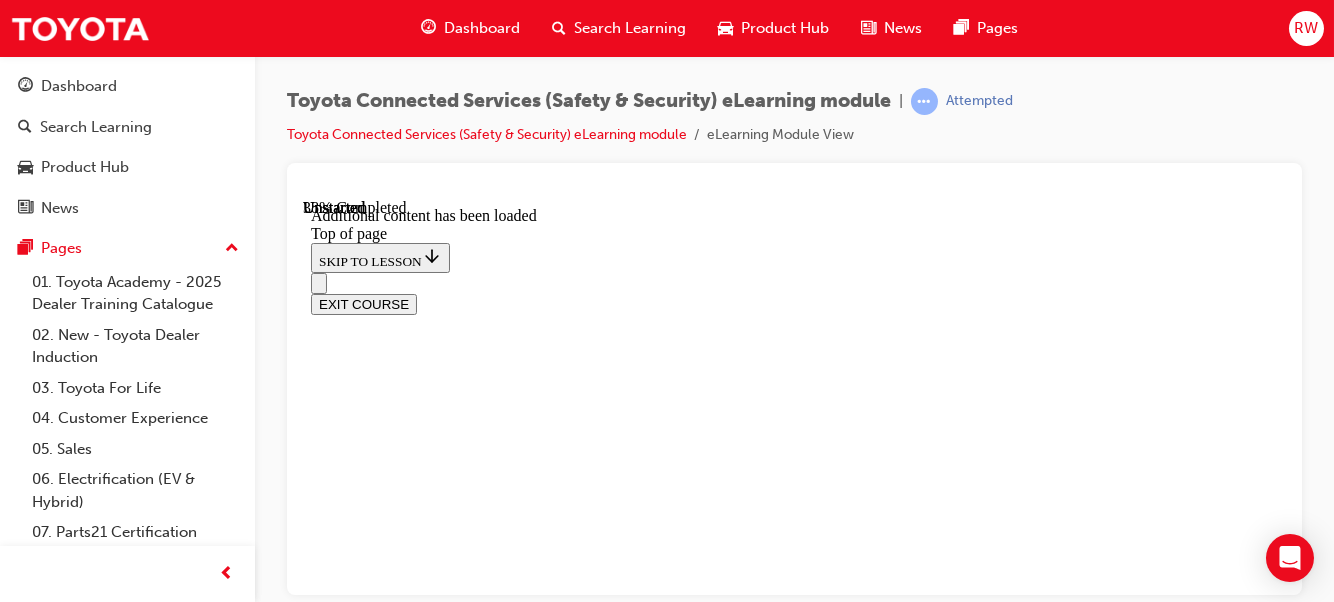 click at bounding box center (359, 6441) 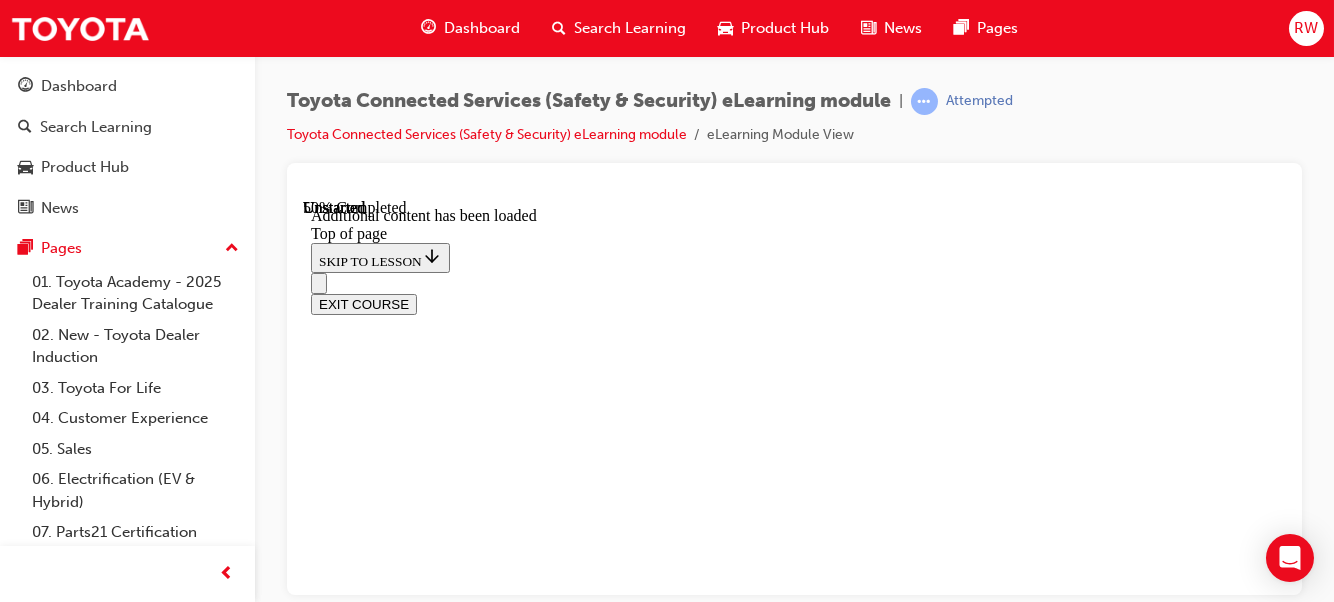 scroll, scrollTop: 916, scrollLeft: 0, axis: vertical 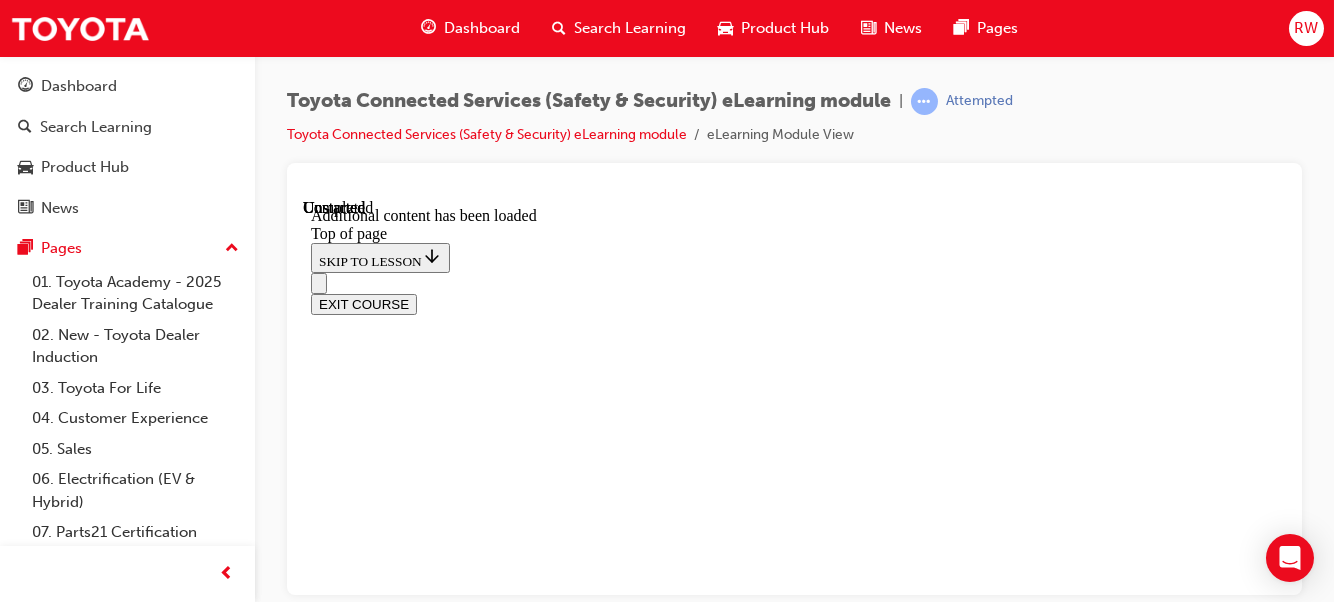 click on "Lesson 2 - Part 2: Key Features in detail" at bounding box center [440, 7371] 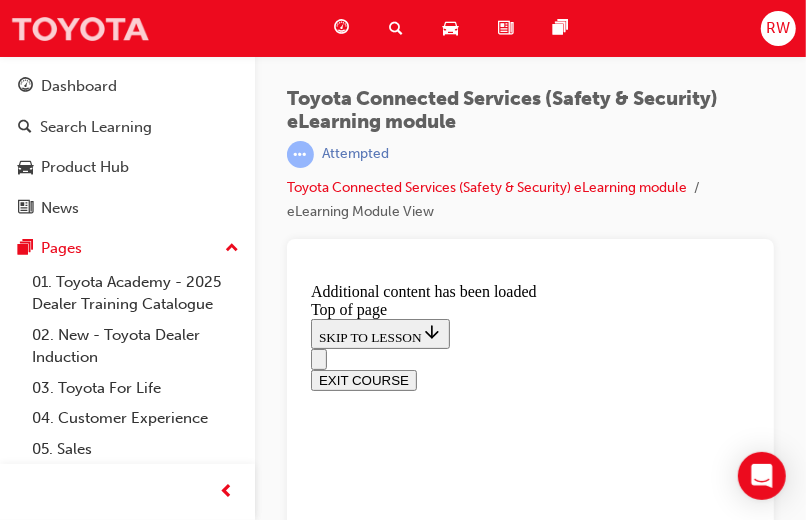 scroll, scrollTop: 282, scrollLeft: 0, axis: vertical 